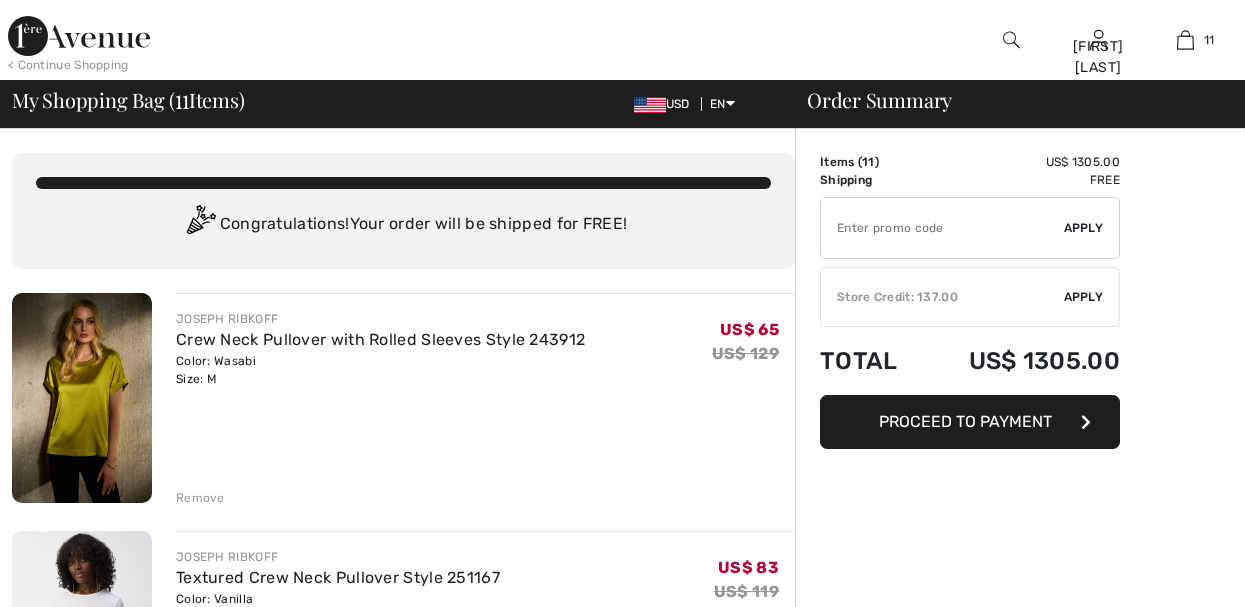 scroll, scrollTop: 0, scrollLeft: 0, axis: both 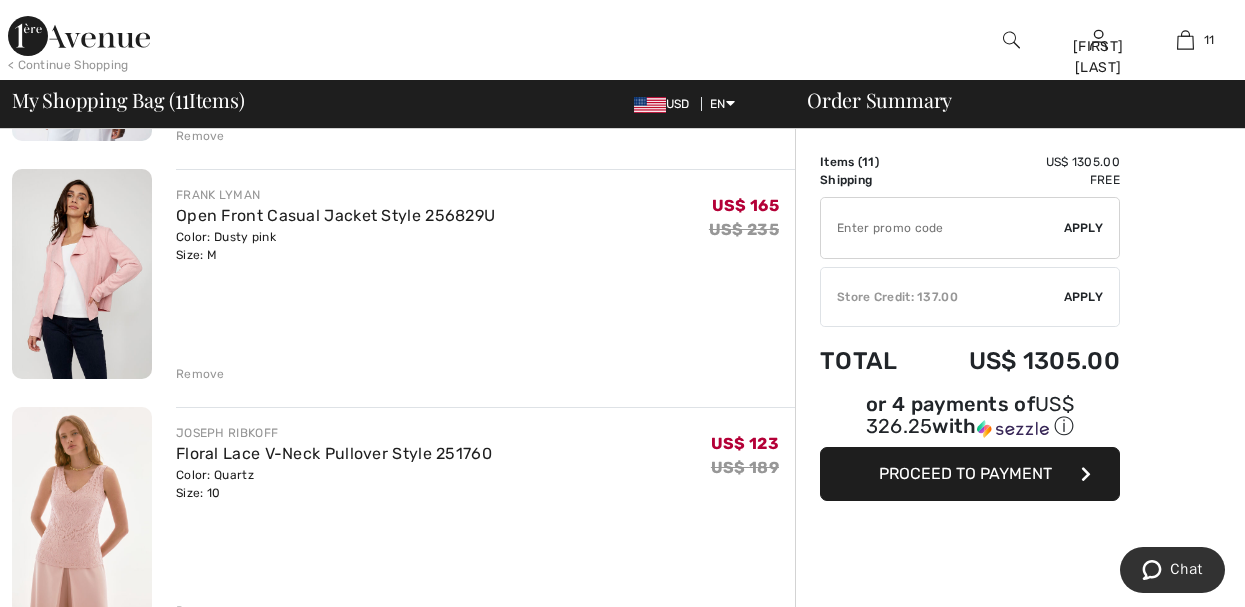click on "Remove" at bounding box center (200, 374) 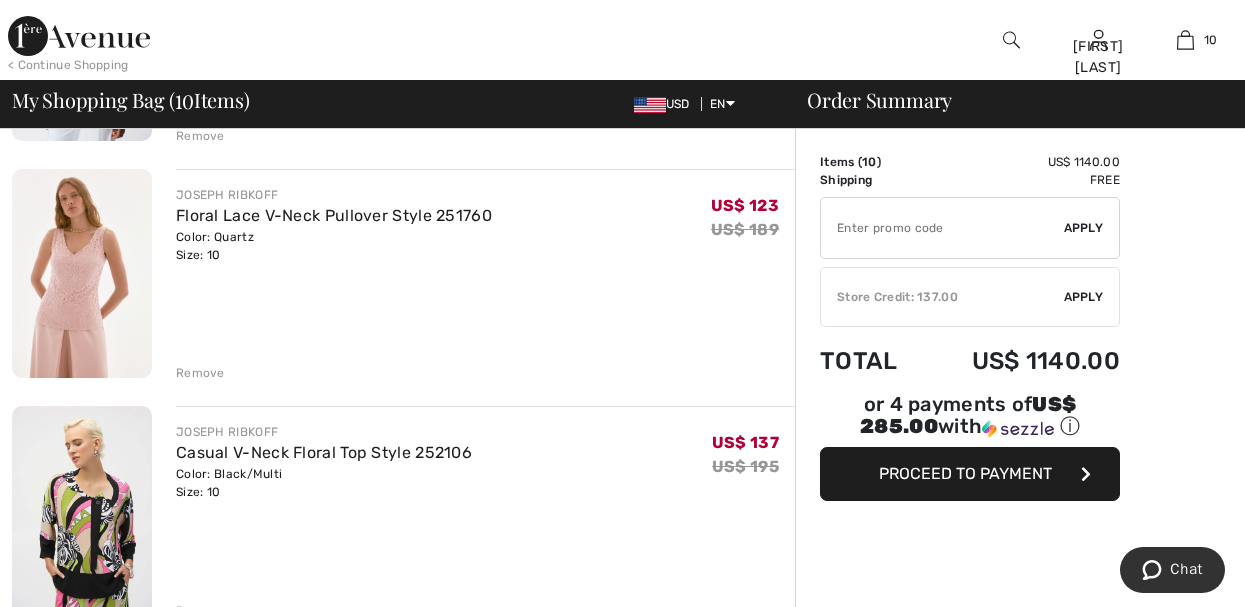 click on "Remove" at bounding box center (200, 373) 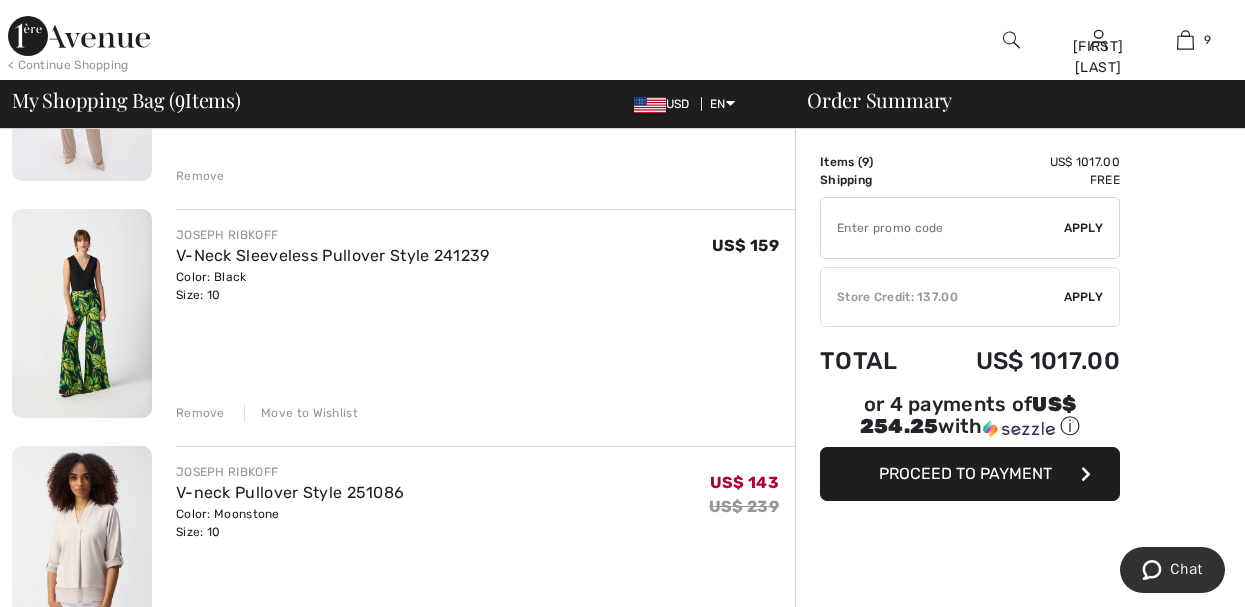 scroll, scrollTop: 1040, scrollLeft: 0, axis: vertical 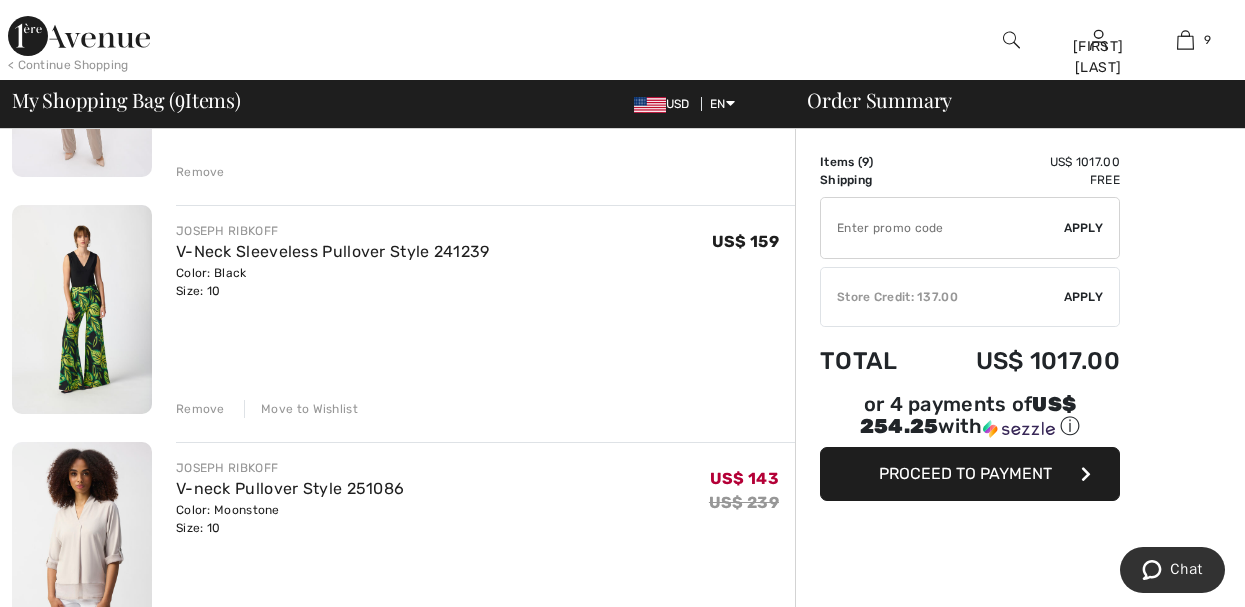 click on "Move to Wishlist" at bounding box center [301, 409] 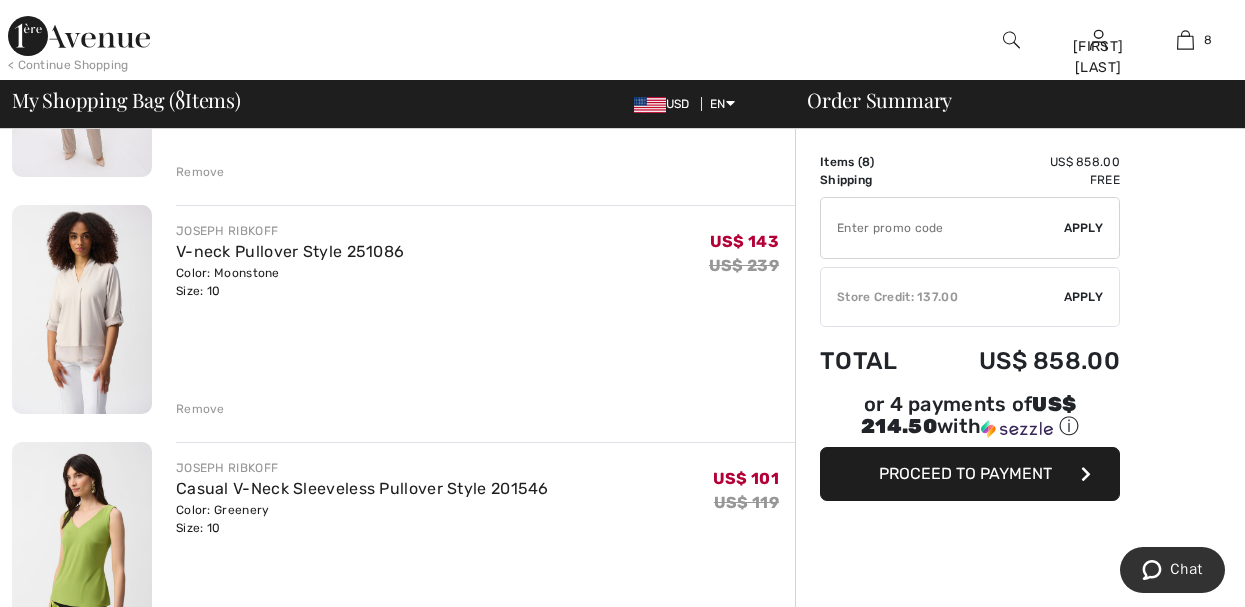 click on "Remove" at bounding box center (200, 409) 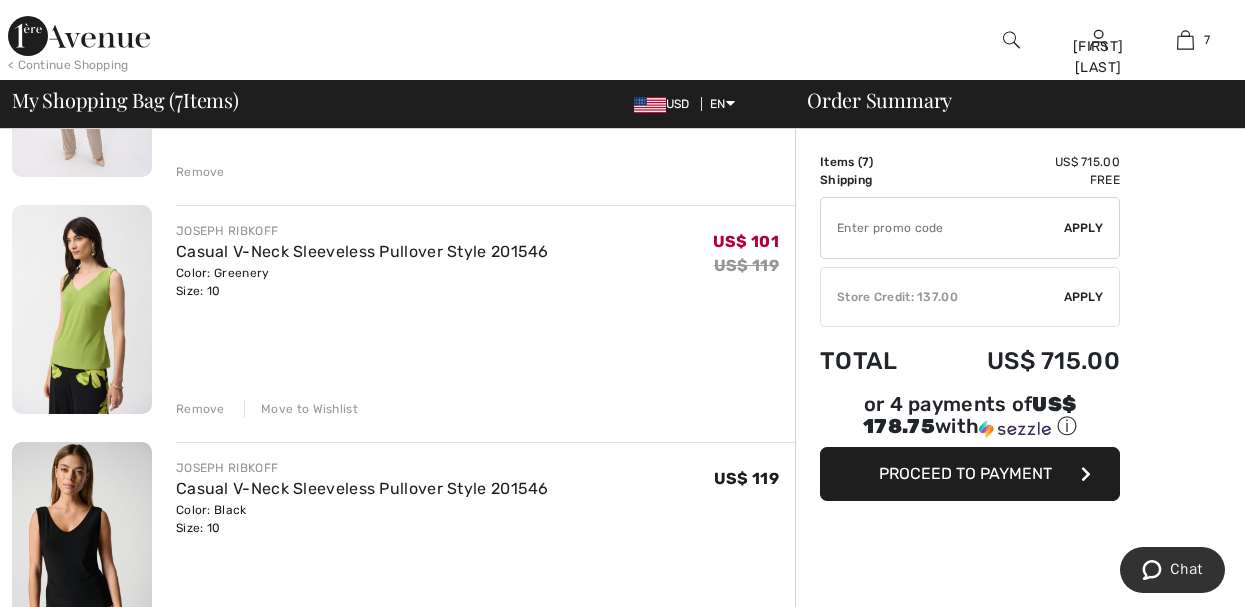 click on "Move to Wishlist" at bounding box center (301, 409) 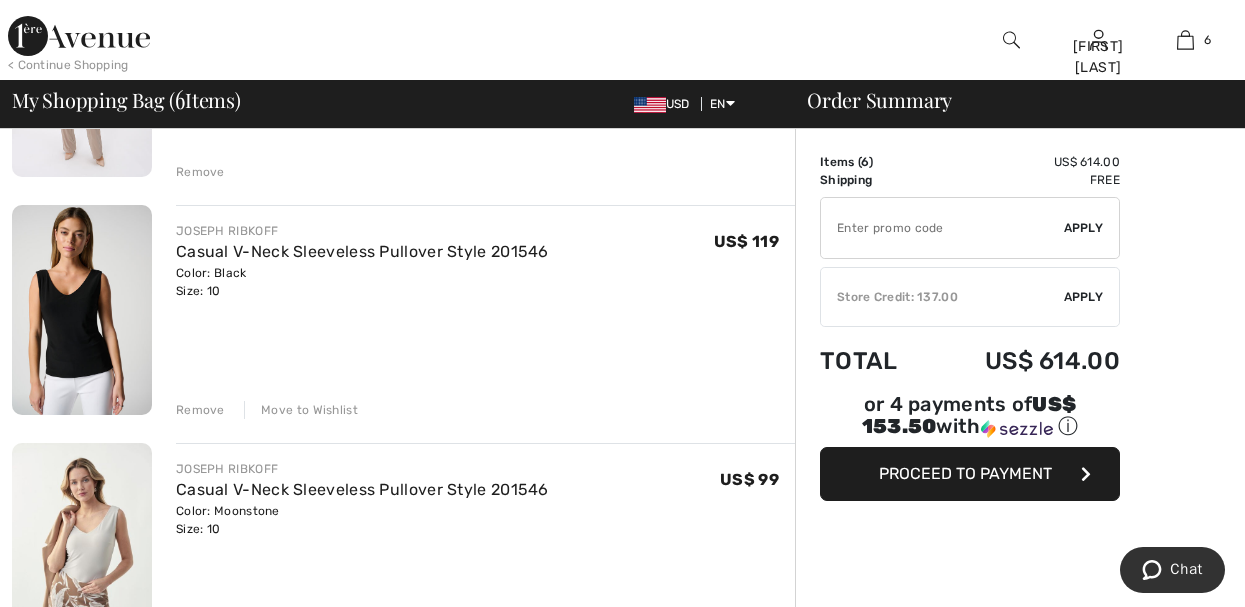 click on "Move to Wishlist" at bounding box center [301, 410] 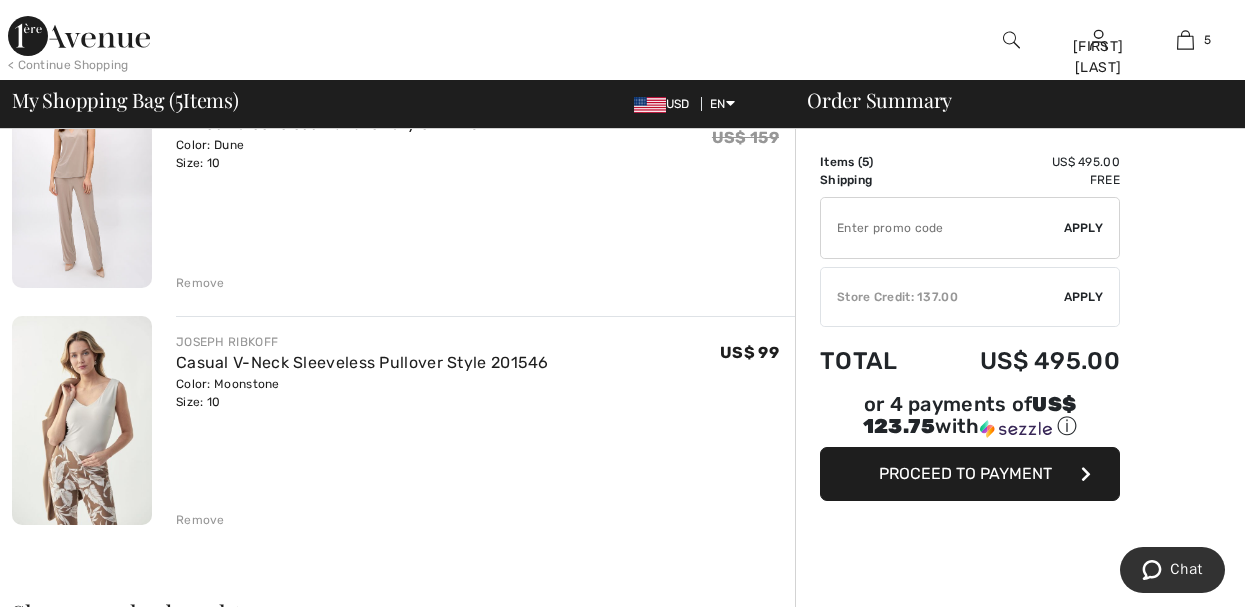 scroll, scrollTop: 960, scrollLeft: 0, axis: vertical 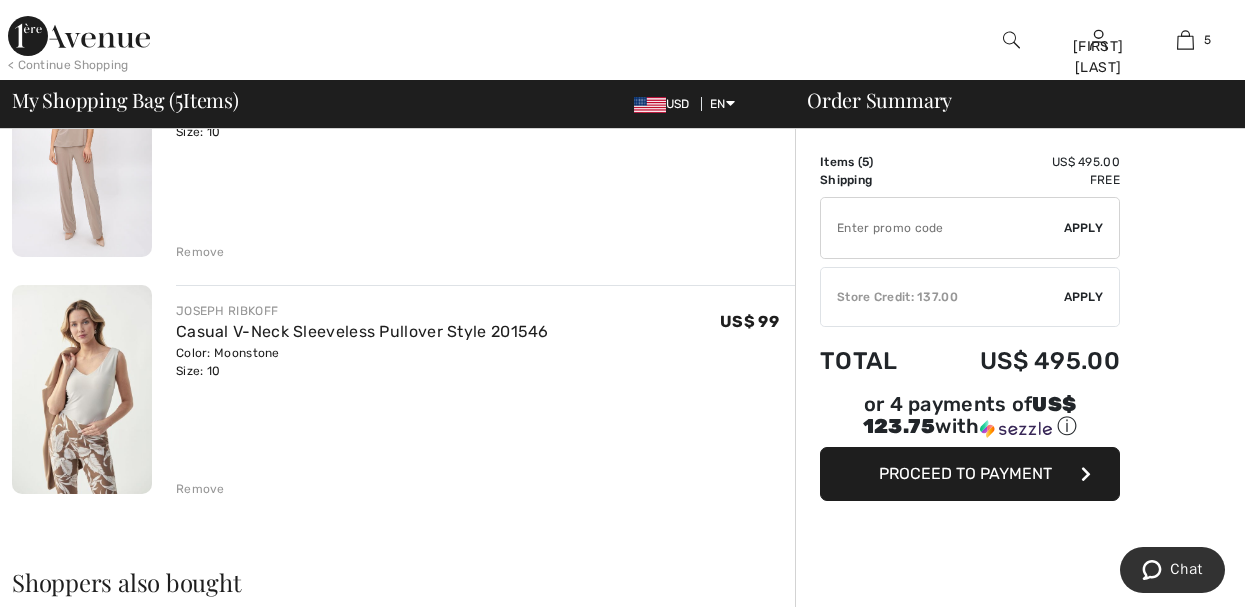 click on "Remove" at bounding box center [200, 489] 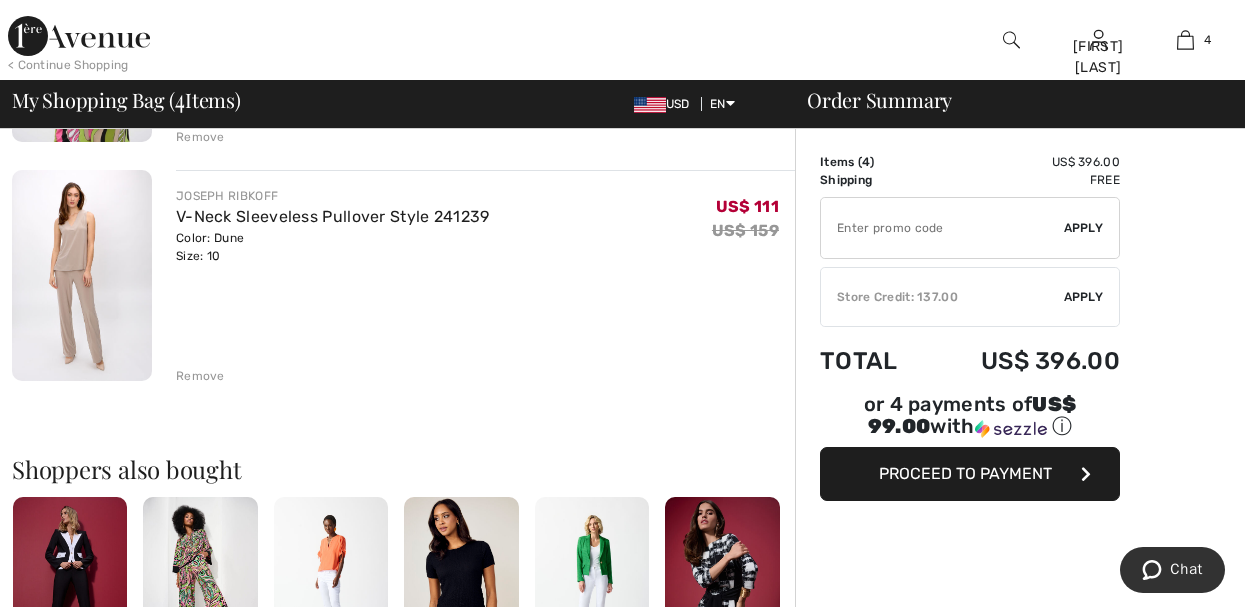 scroll, scrollTop: 760, scrollLeft: 0, axis: vertical 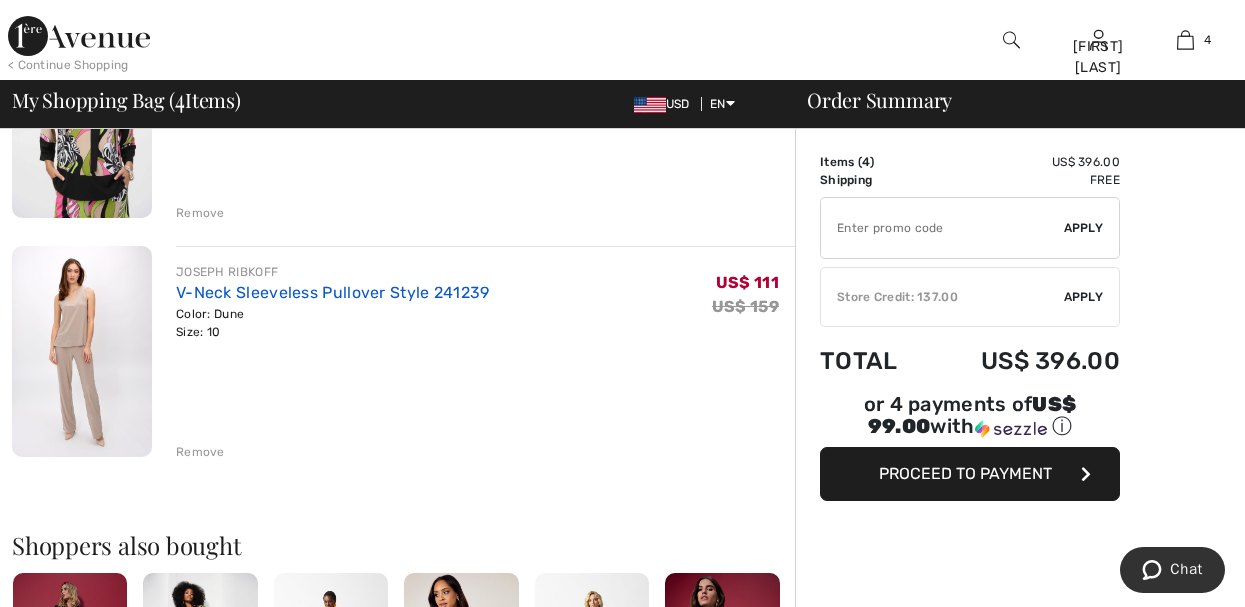 click on "V-Neck Sleeveless Pullover Style 241239" at bounding box center [333, 292] 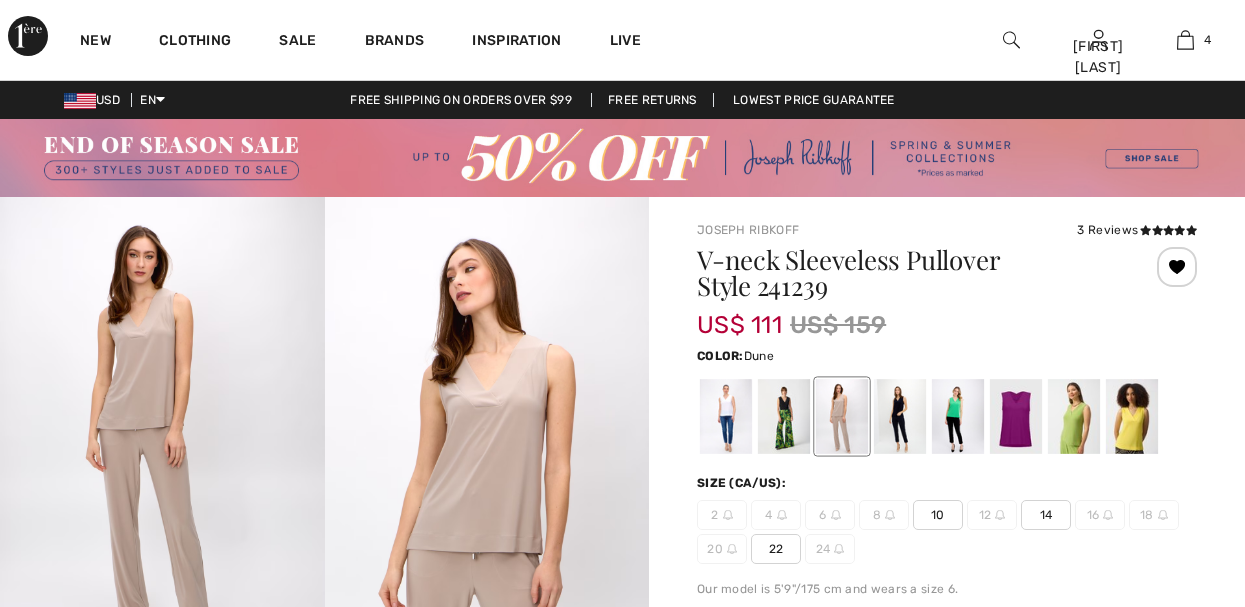 scroll, scrollTop: 0, scrollLeft: 0, axis: both 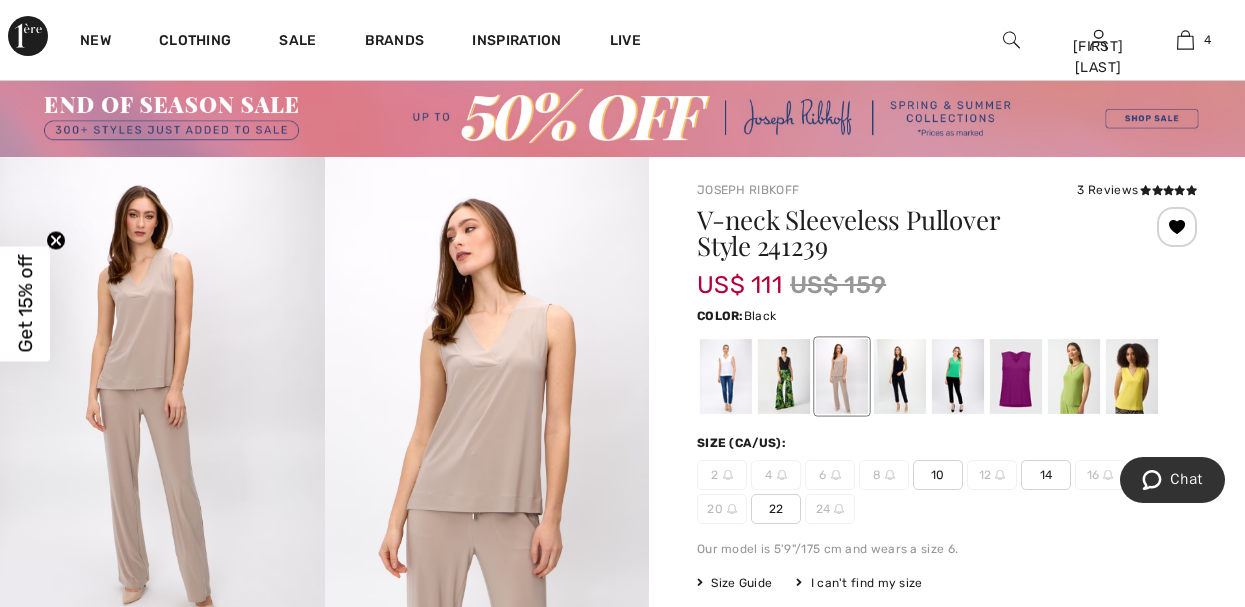 click at bounding box center (784, 376) 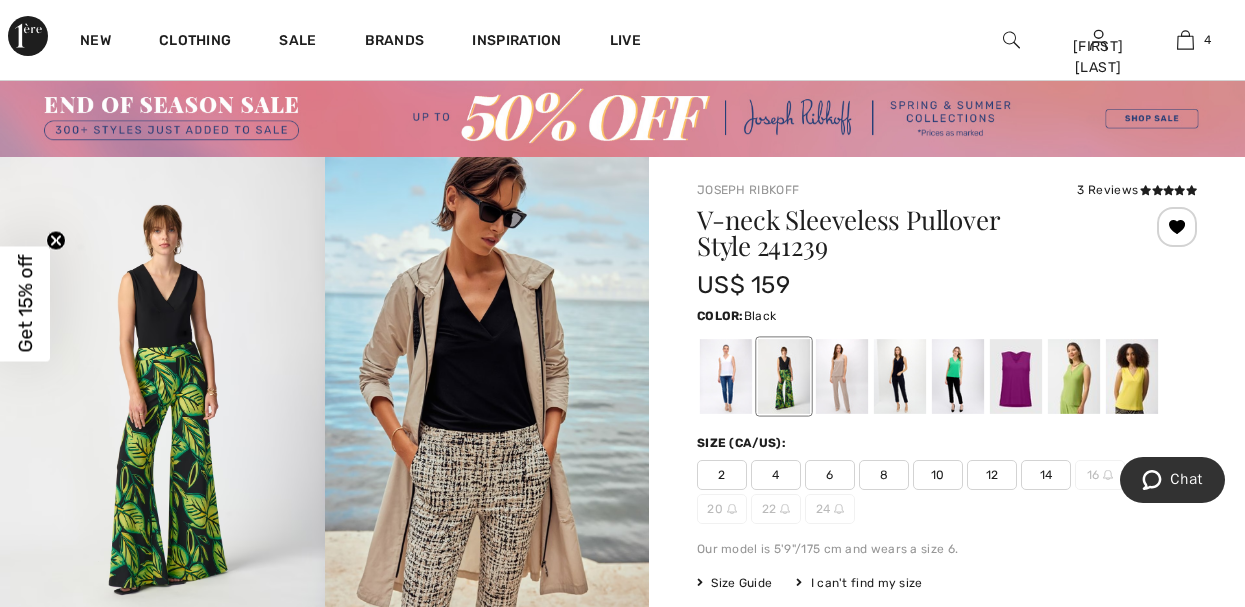 click on "10" at bounding box center [938, 475] 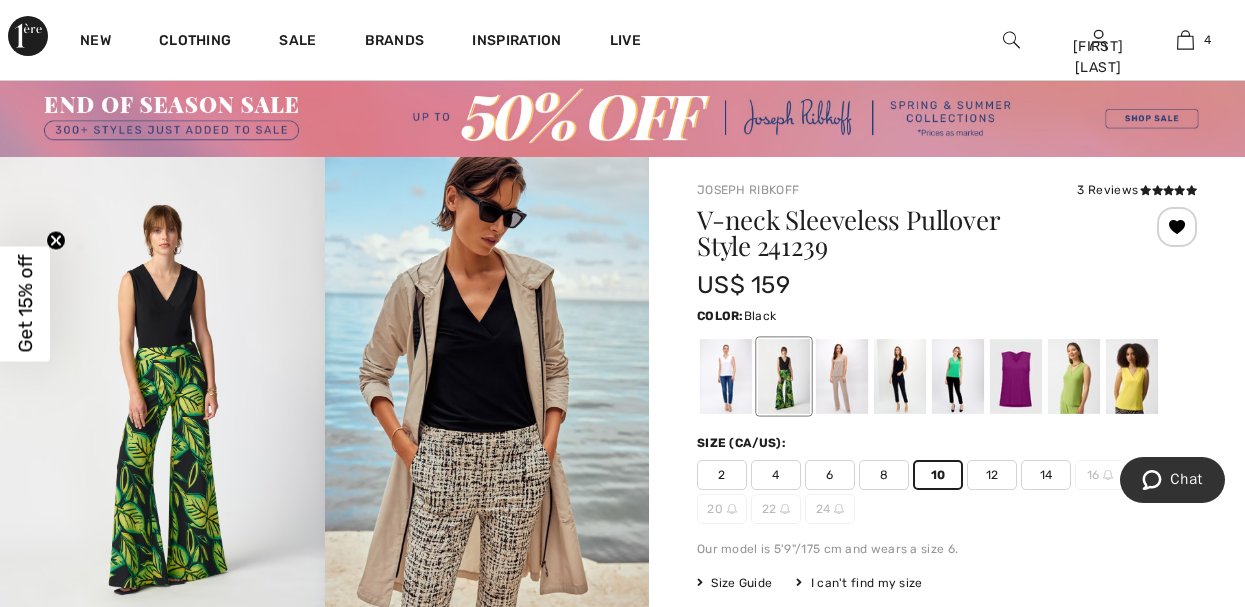 click on "2 4 6 8 10 12 14 16 18 20 22 24" at bounding box center (947, 492) 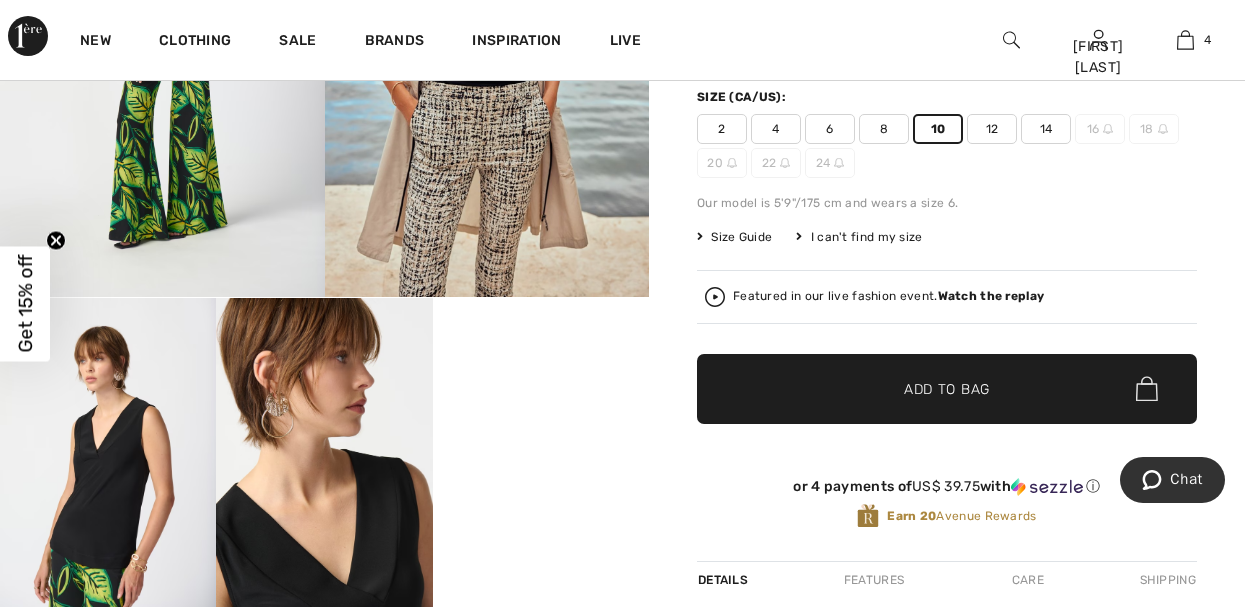 scroll, scrollTop: 400, scrollLeft: 0, axis: vertical 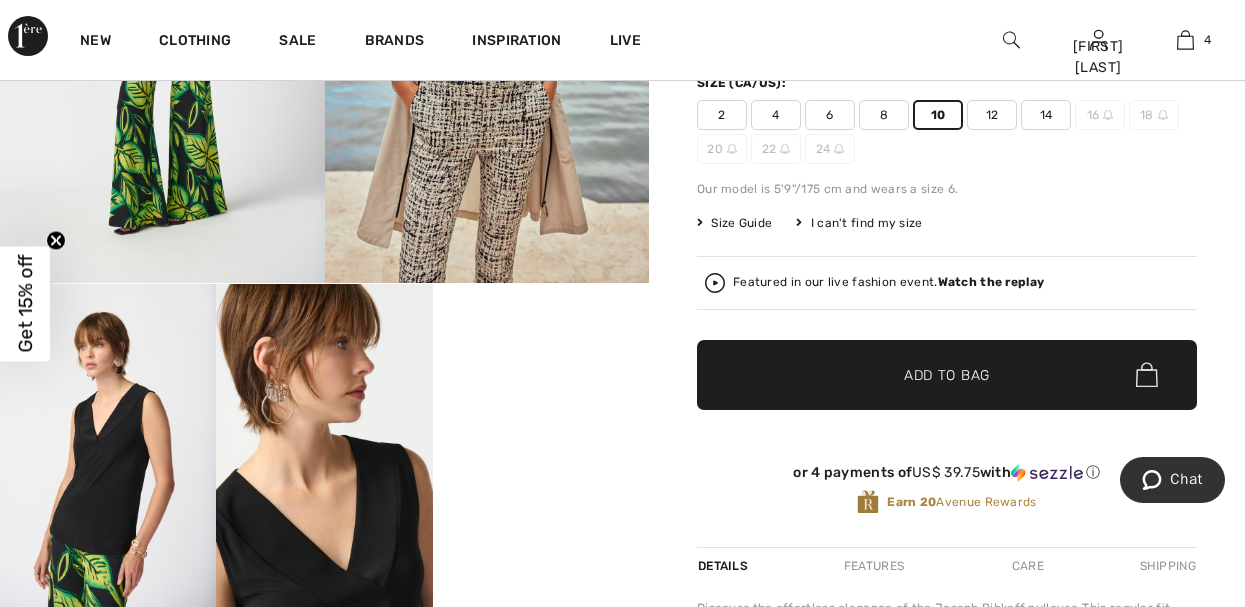click on "Add to Bag" at bounding box center (947, 374) 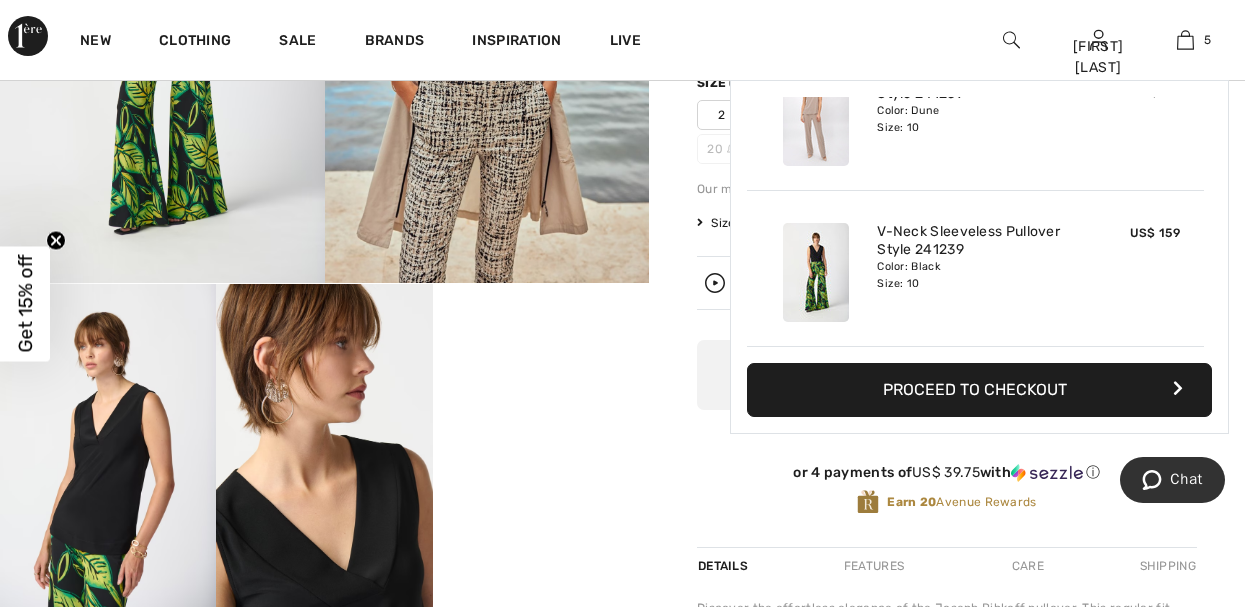 scroll, scrollTop: 530, scrollLeft: 0, axis: vertical 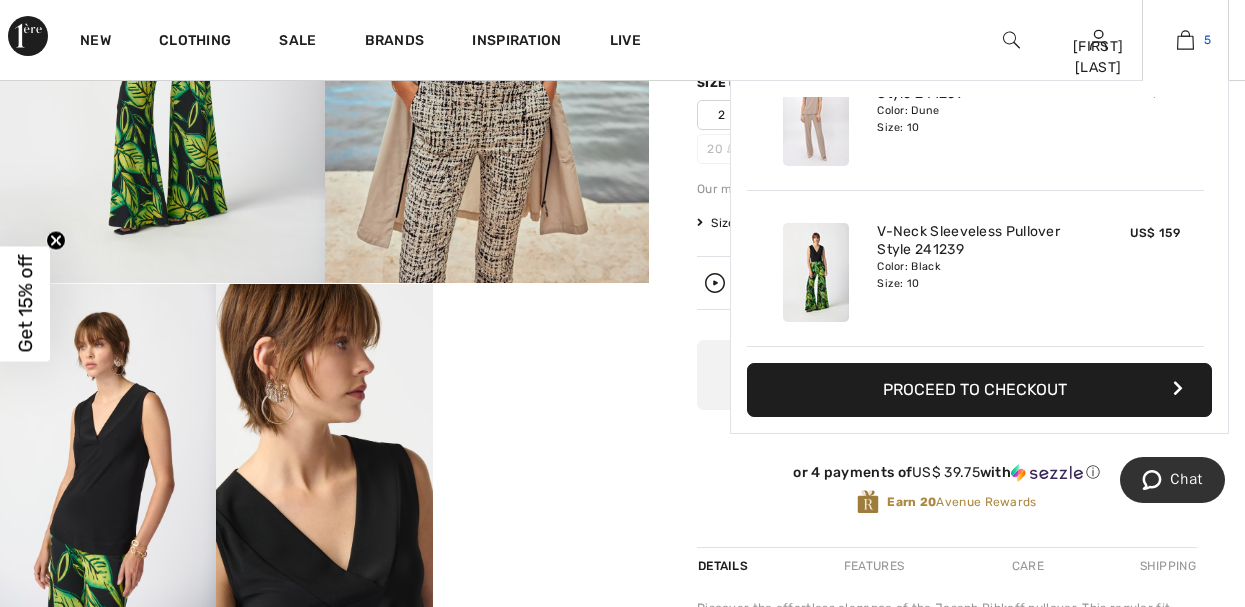 click on "5" at bounding box center (1185, 40) 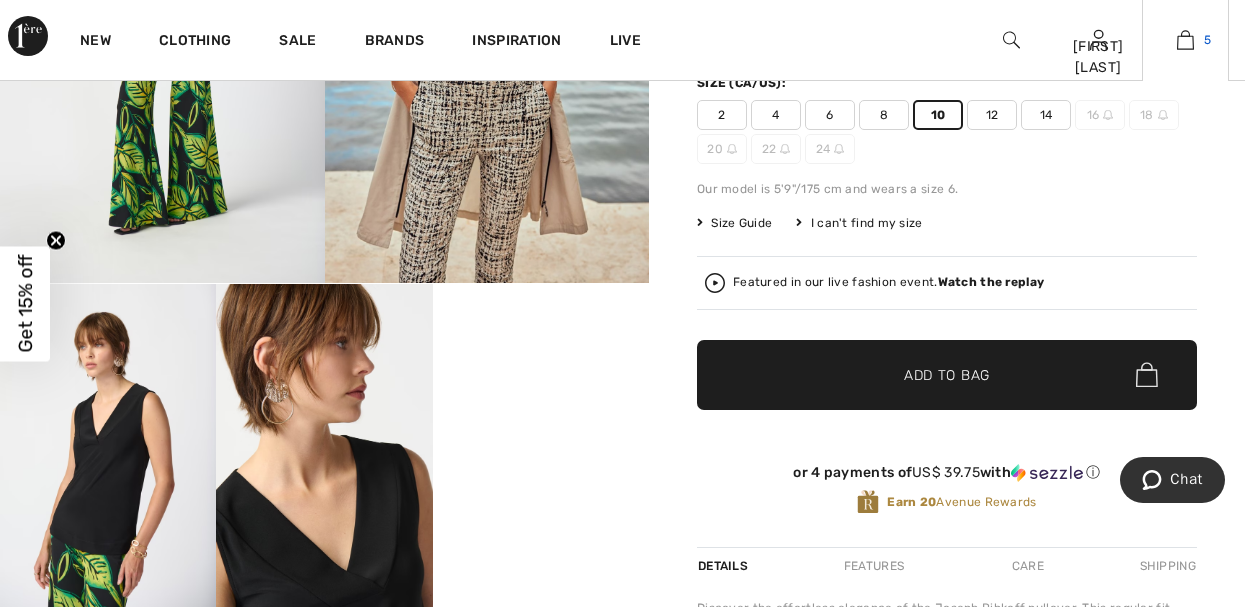 click on "5" at bounding box center (1185, 40) 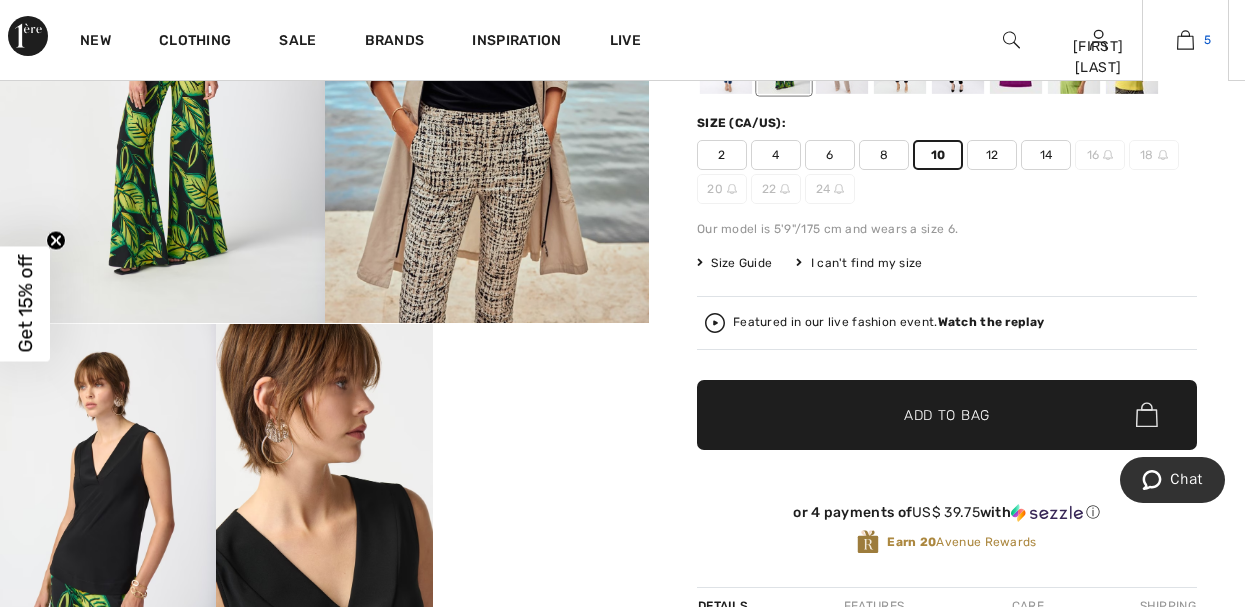 scroll, scrollTop: 262, scrollLeft: 0, axis: vertical 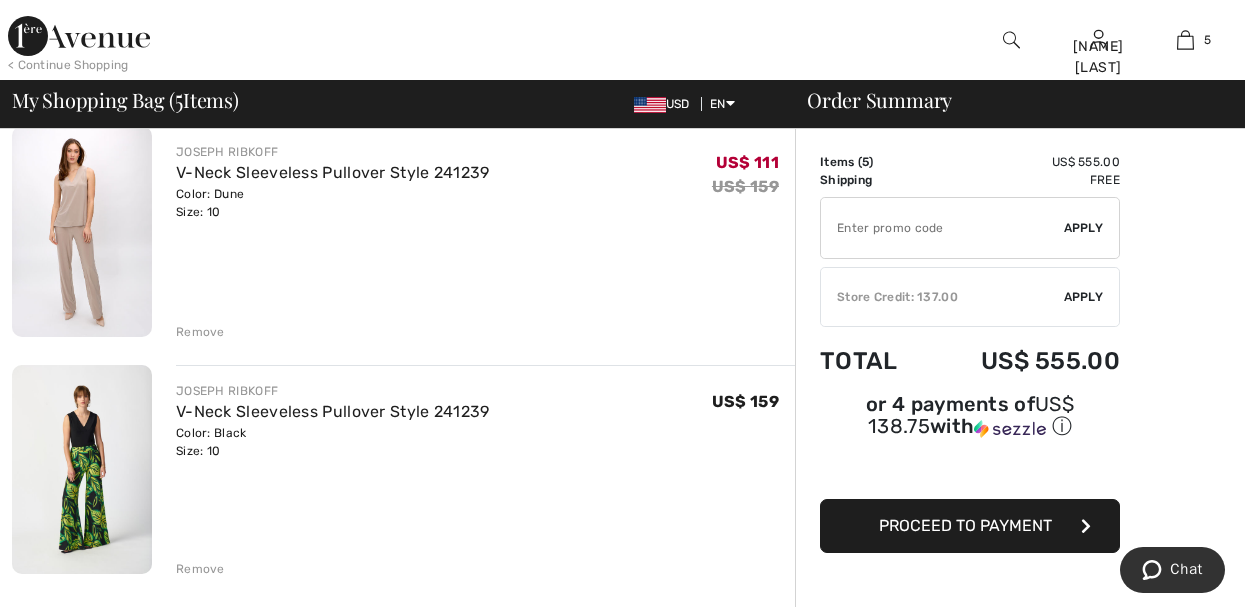 click on "Remove" at bounding box center (200, 332) 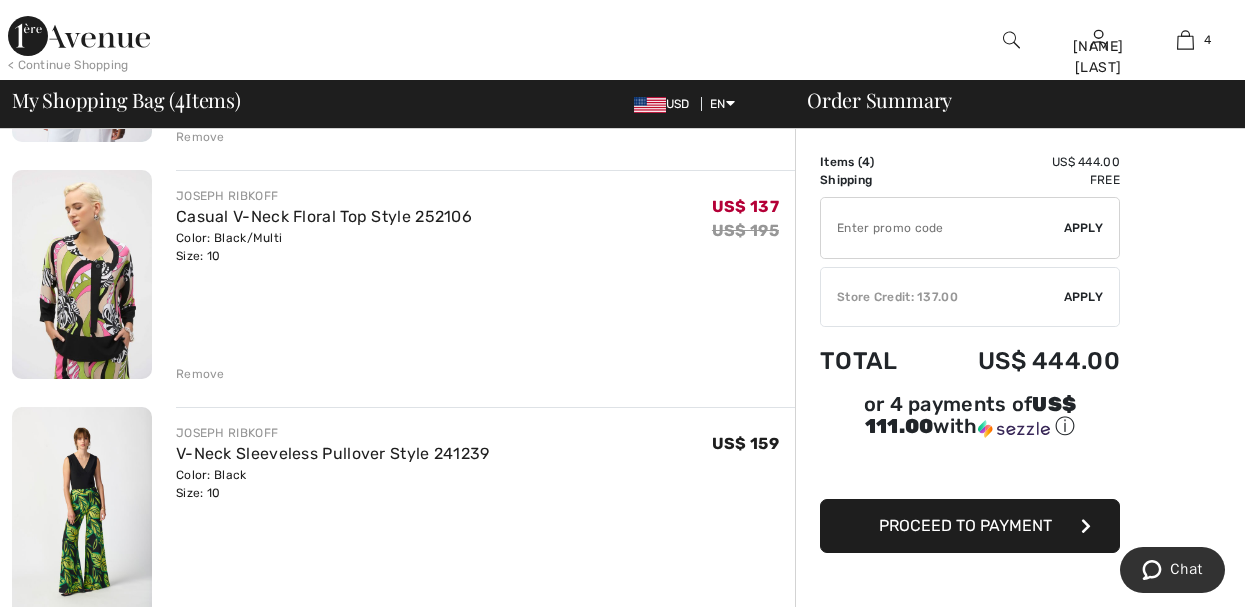 scroll, scrollTop: 560, scrollLeft: 0, axis: vertical 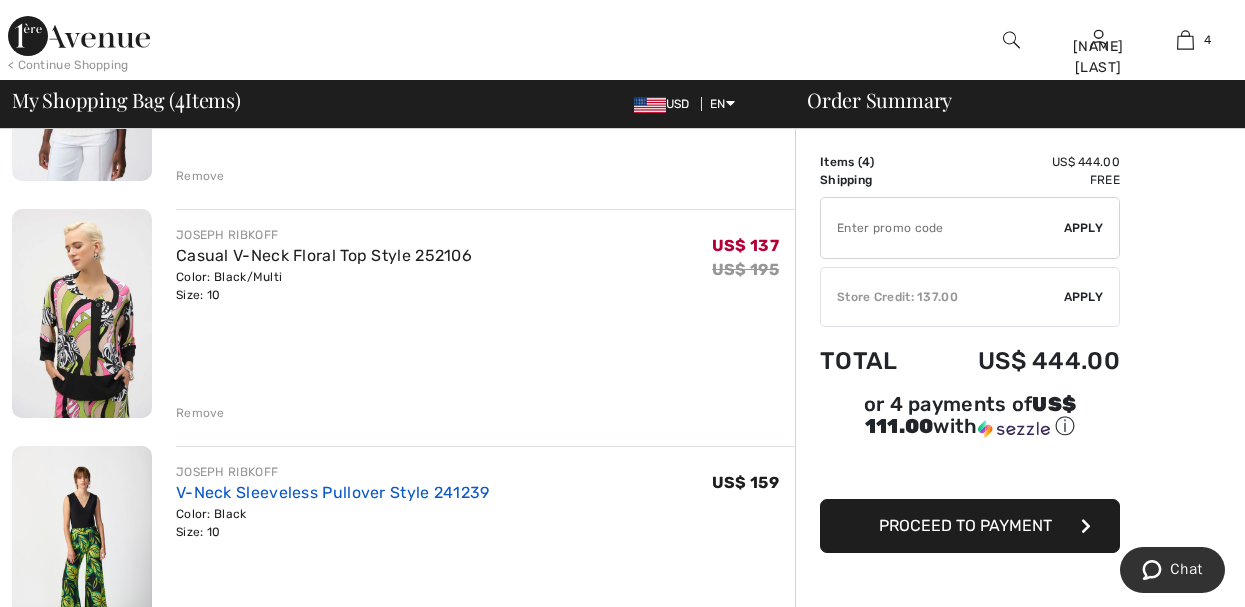 click on "V-Neck Sleeveless Pullover Style 241239" at bounding box center [333, 492] 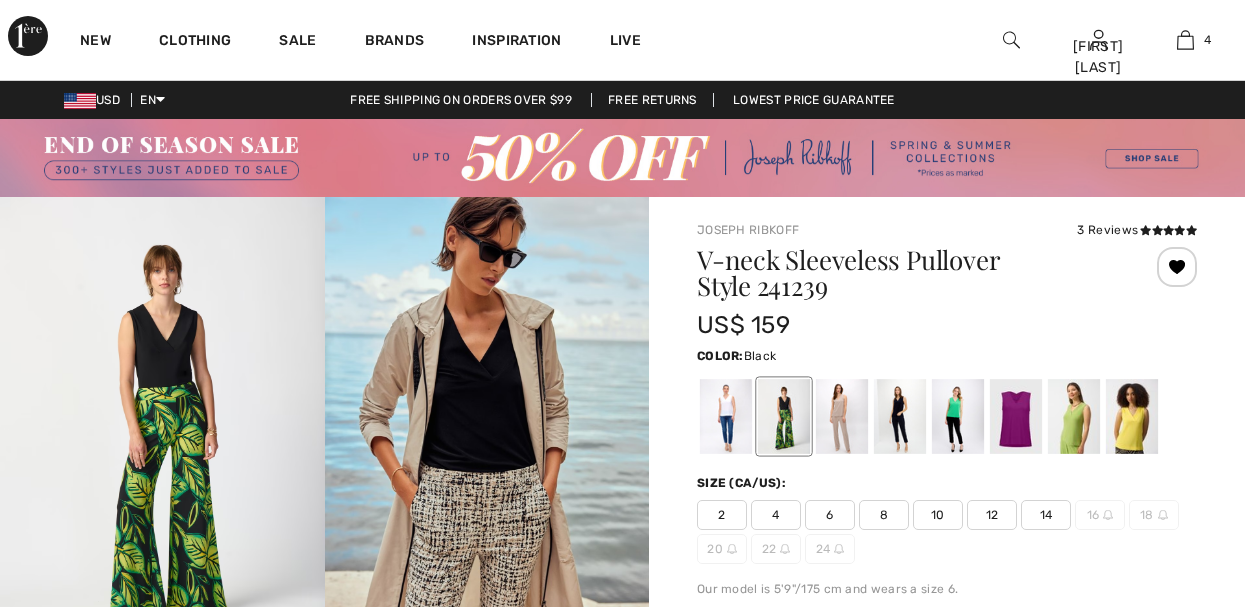 scroll, scrollTop: 0, scrollLeft: 0, axis: both 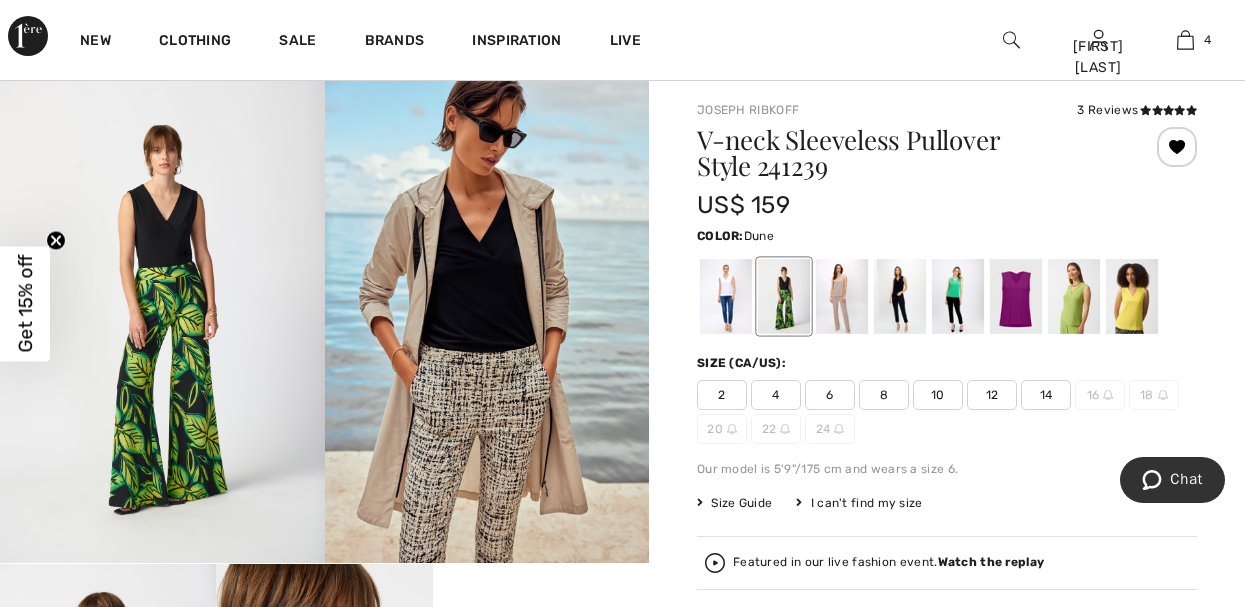 click at bounding box center (842, 296) 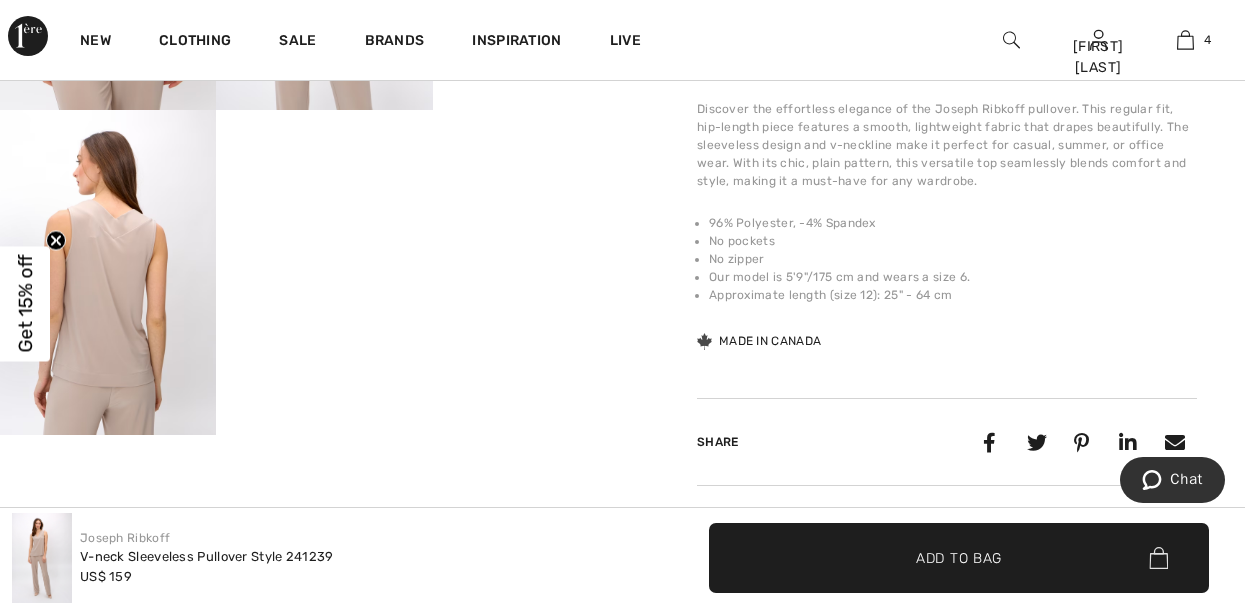scroll, scrollTop: 920, scrollLeft: 0, axis: vertical 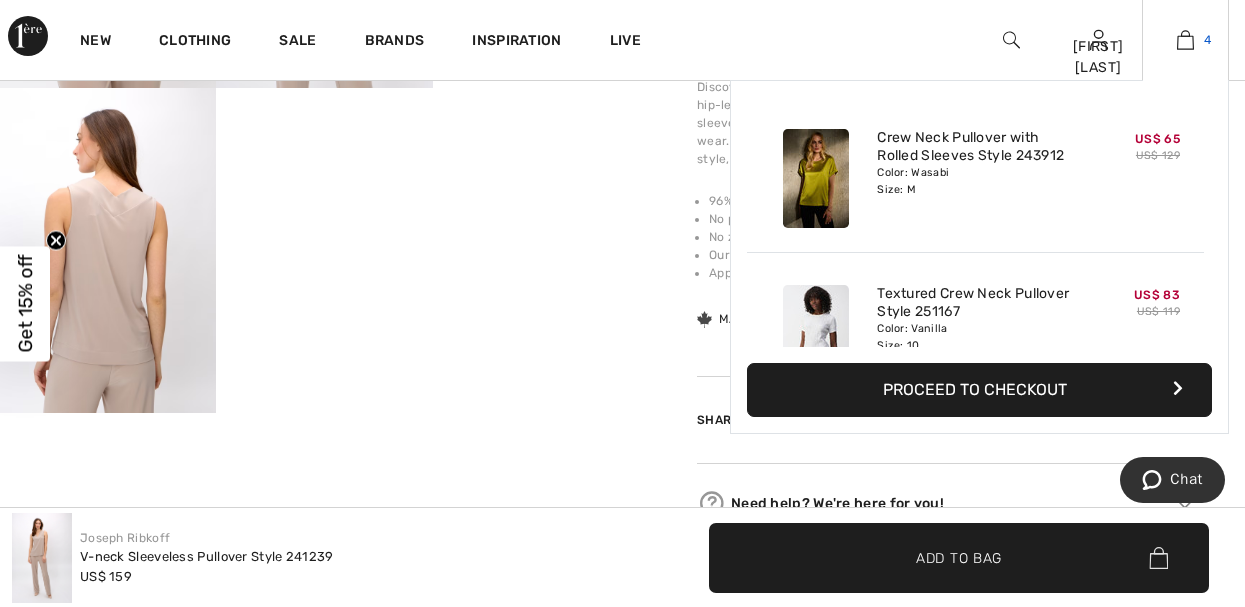 click at bounding box center [1185, 40] 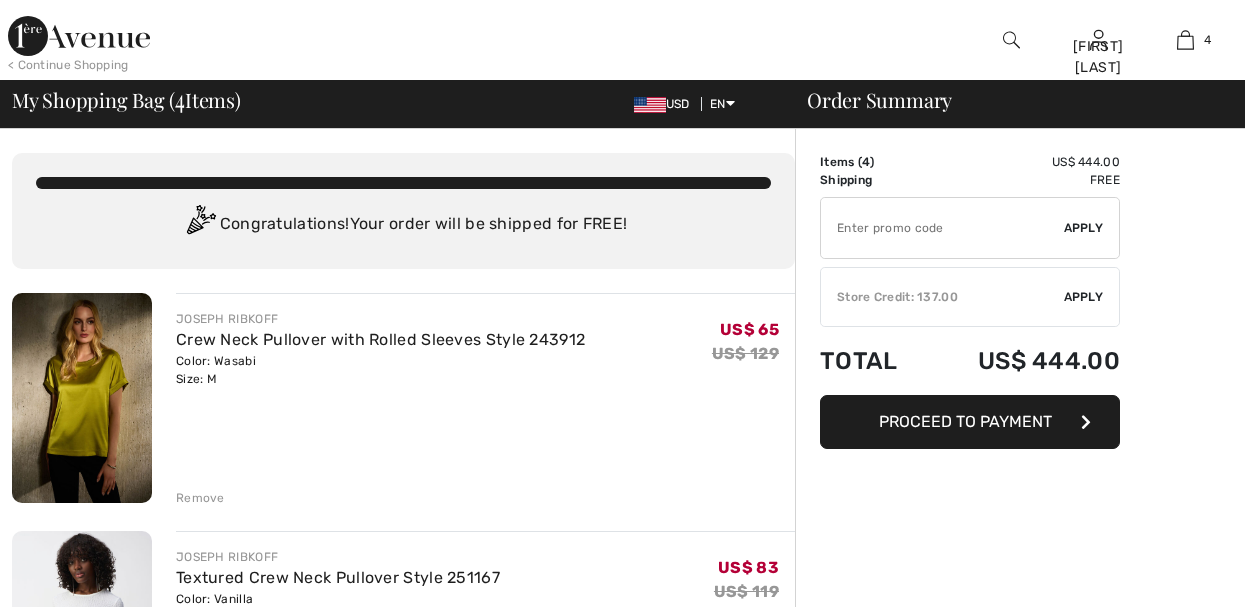 scroll, scrollTop: 0, scrollLeft: 0, axis: both 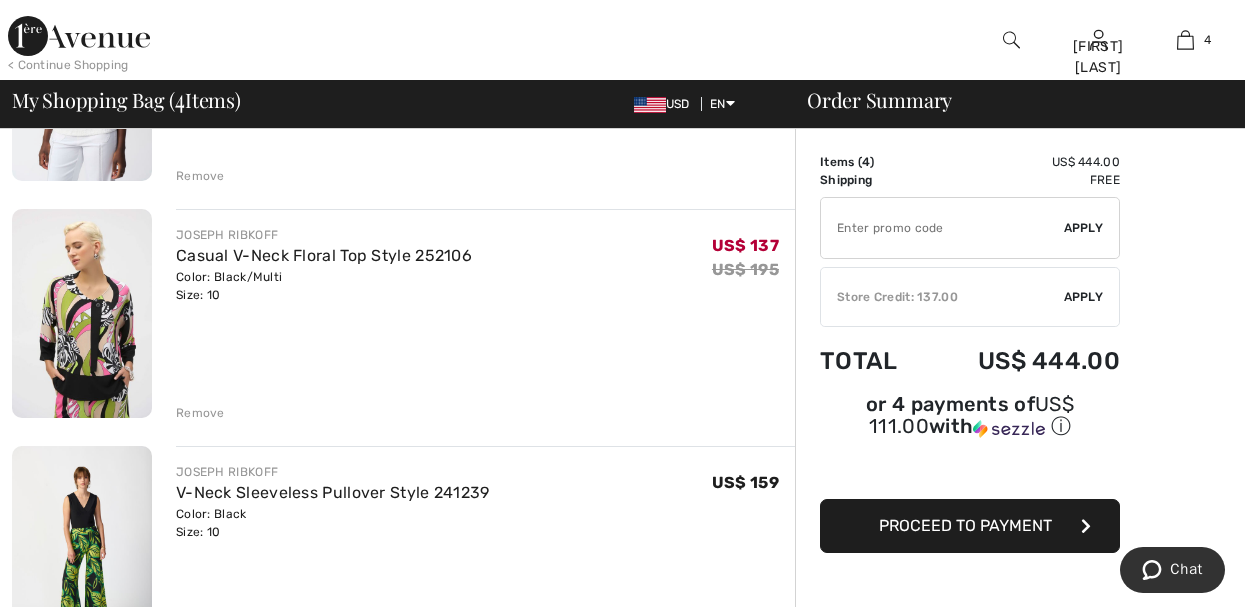 click on "Remove" at bounding box center (200, 413) 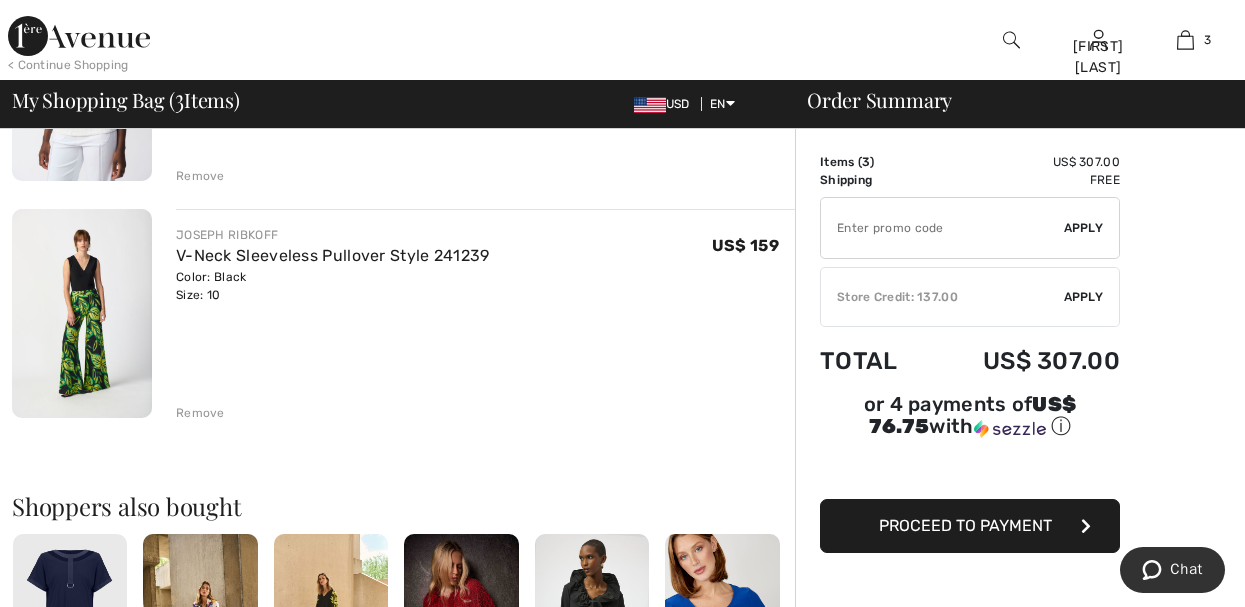 click on "Remove" at bounding box center [200, 413] 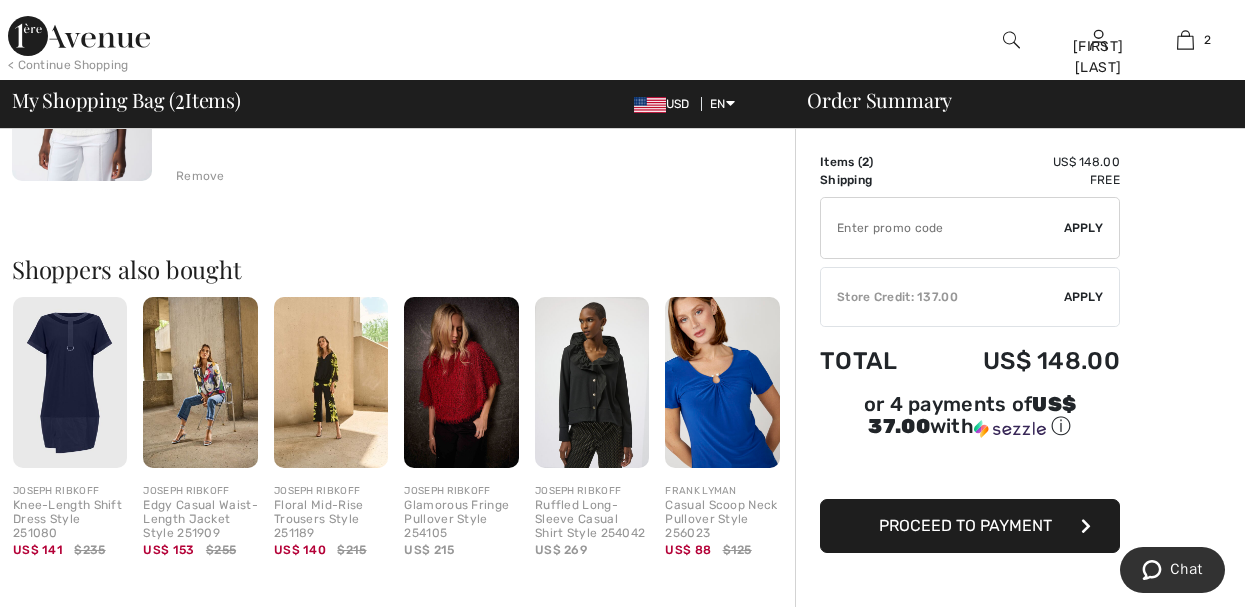 click on "Order Summary			 Details
Items ( 2 )
US$ 148.00
Promo code US$ 0.00
Shipping
Free
Tax1 US$ 0.00
Tax2 US$ 0.00
Duties & Taxes US$ 0.00
Store Credit
used  0.00
✔
Apply
Remove
✔
Store Credit: 137.00
Apply
Remove
Total
US$ 148.00
or 4 payments of  US$ 37.00  with    ⓘ
Proceed to Payment" at bounding box center [1020, 271] 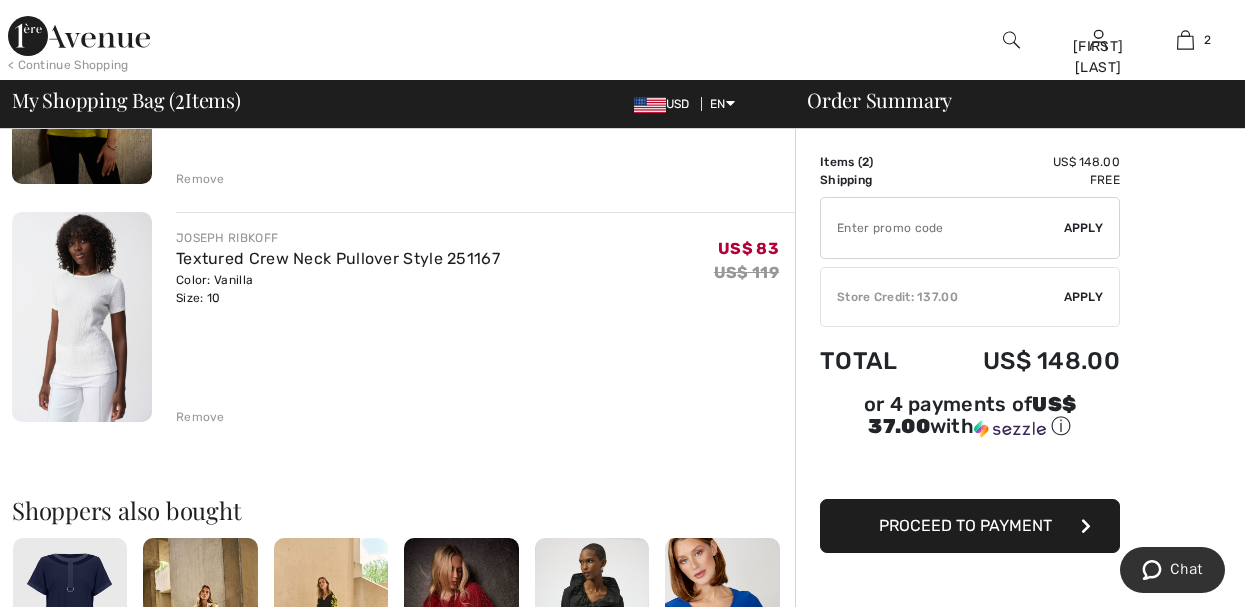 scroll, scrollTop: 240, scrollLeft: 0, axis: vertical 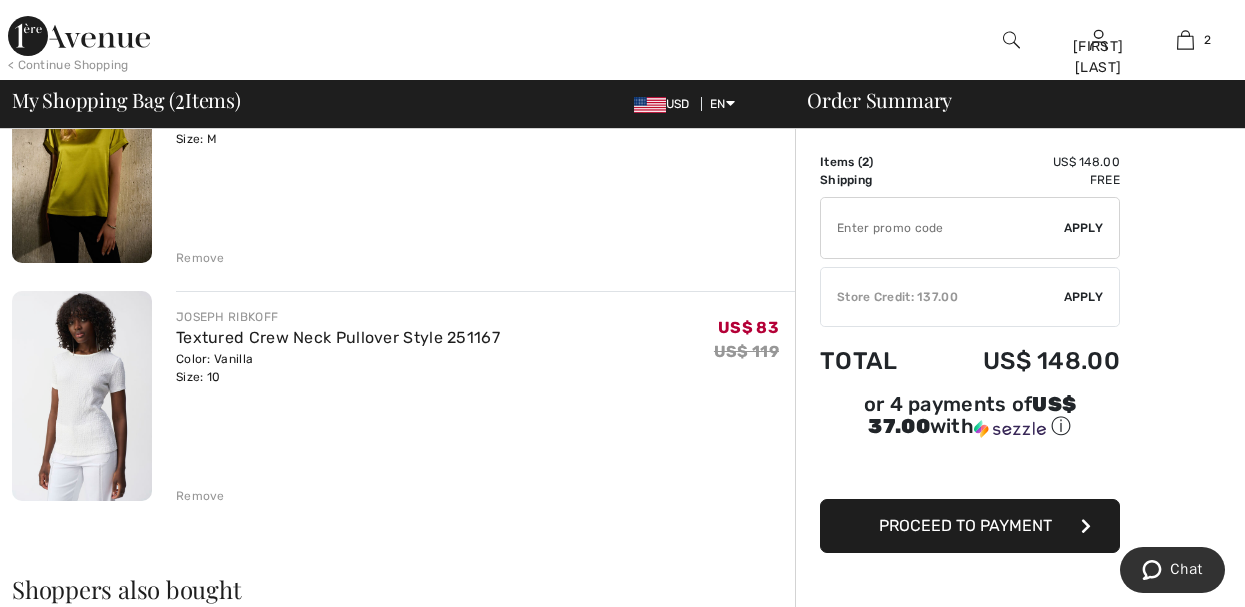 click on "Apply" at bounding box center [1084, 297] 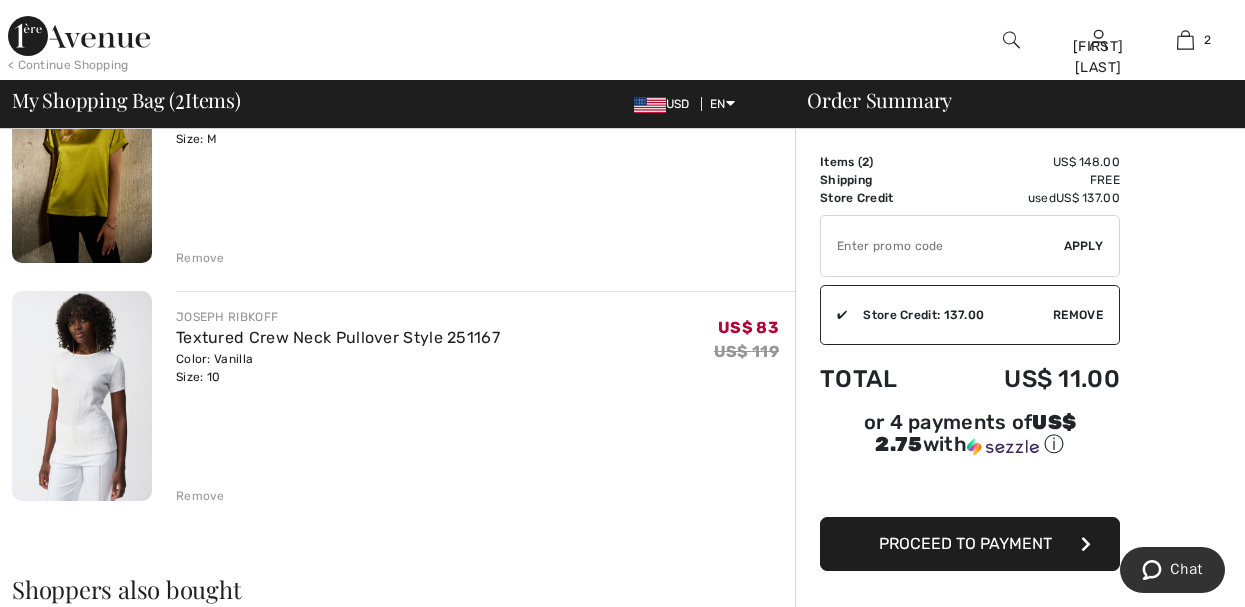 click on "Order Summary			 Details
Items ( 2 )
US$ 148.00
Promo code US$ 0.00
Shipping
Free
Tax1 US$ 0.00
Tax2 US$ 0.00
Duties & Taxes US$ 0.00
Store Credit
used  US$ 137.00
✔
Apply
Remove
✔
Store Credit: 137.00
Apply
Remove
Total
US$ 11.00
or 4 payments of  US$ 2.75  with    ⓘ
Proceed to Payment" at bounding box center (1020, 591) 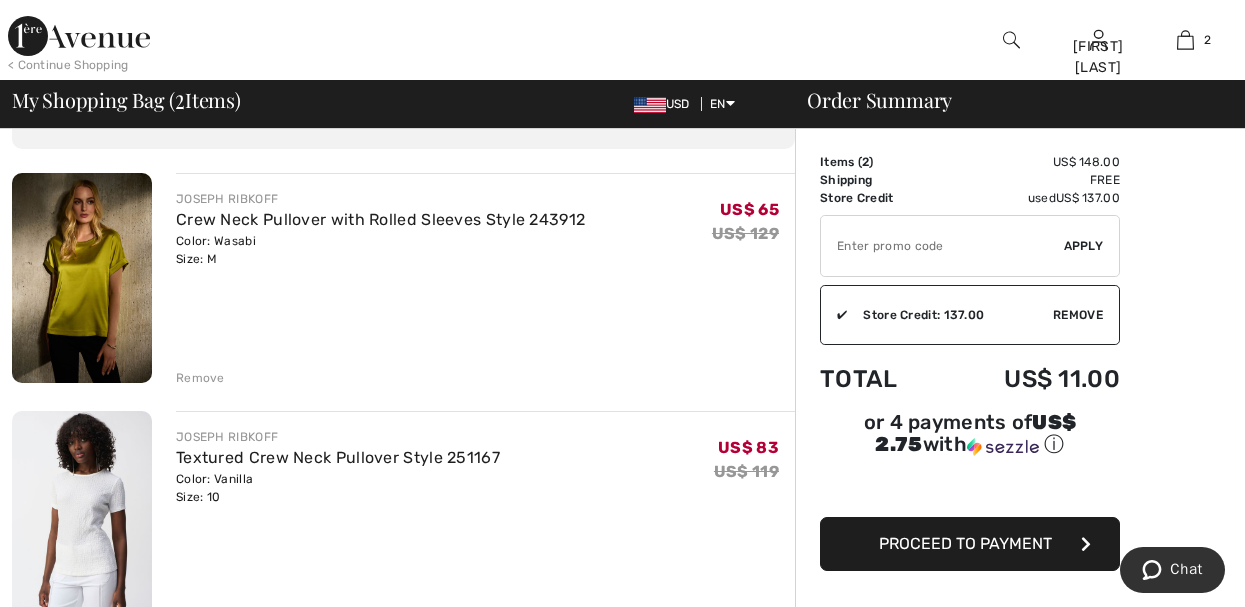 scroll, scrollTop: 80, scrollLeft: 0, axis: vertical 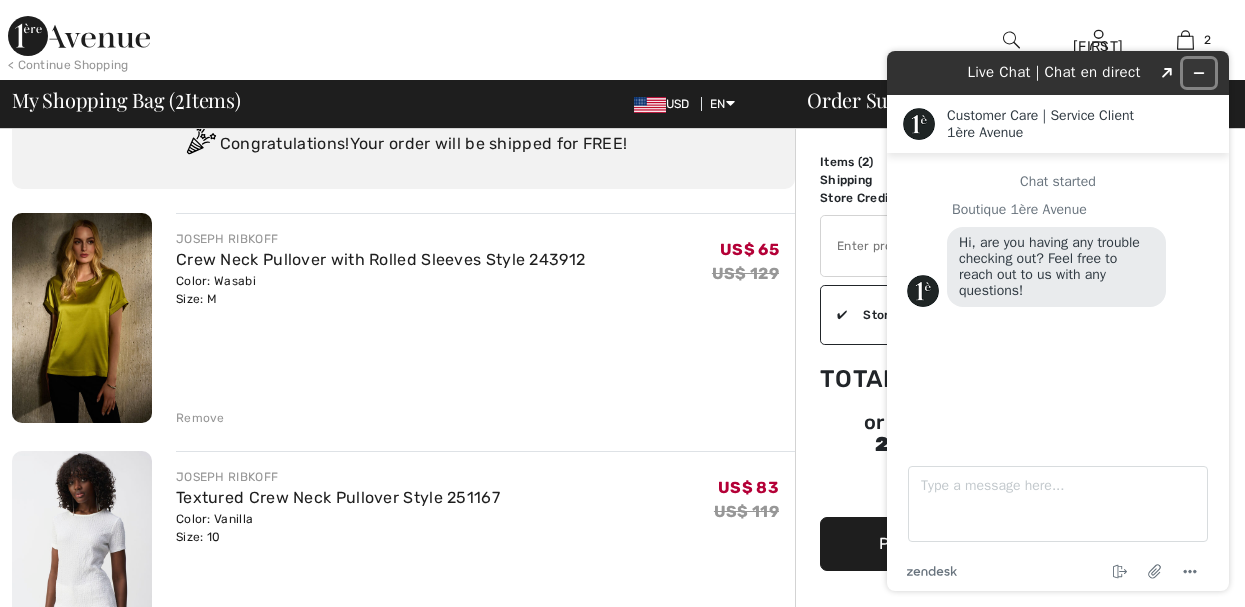 click 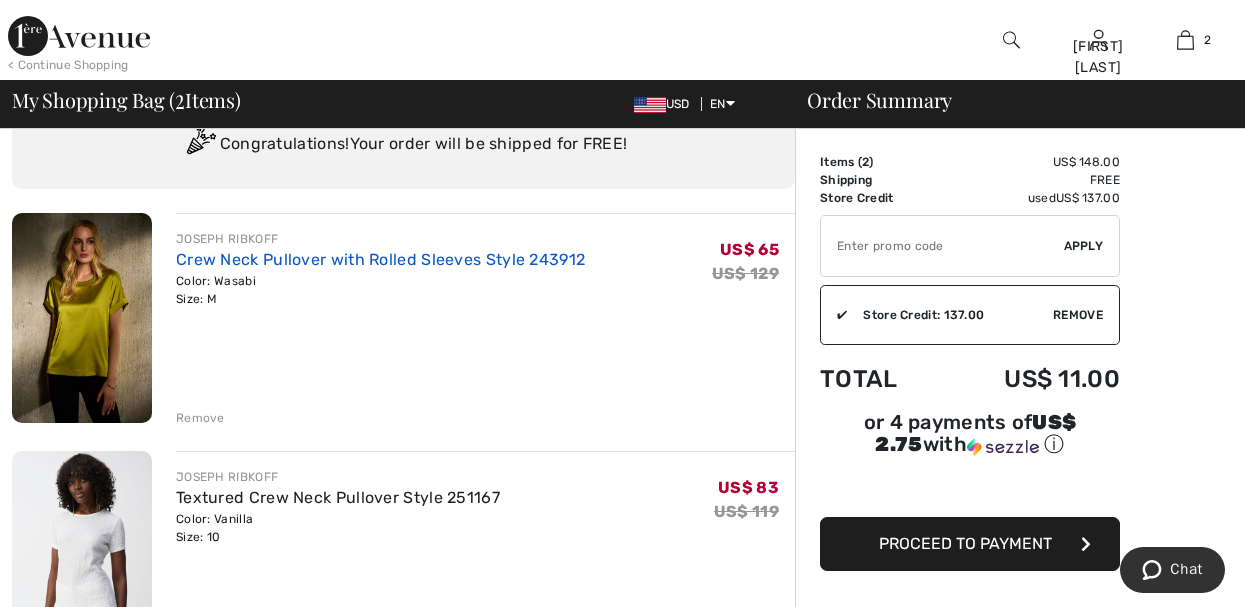 click on "Crew Neck Pullover with Rolled Sleeves Style 243912" at bounding box center [380, 259] 